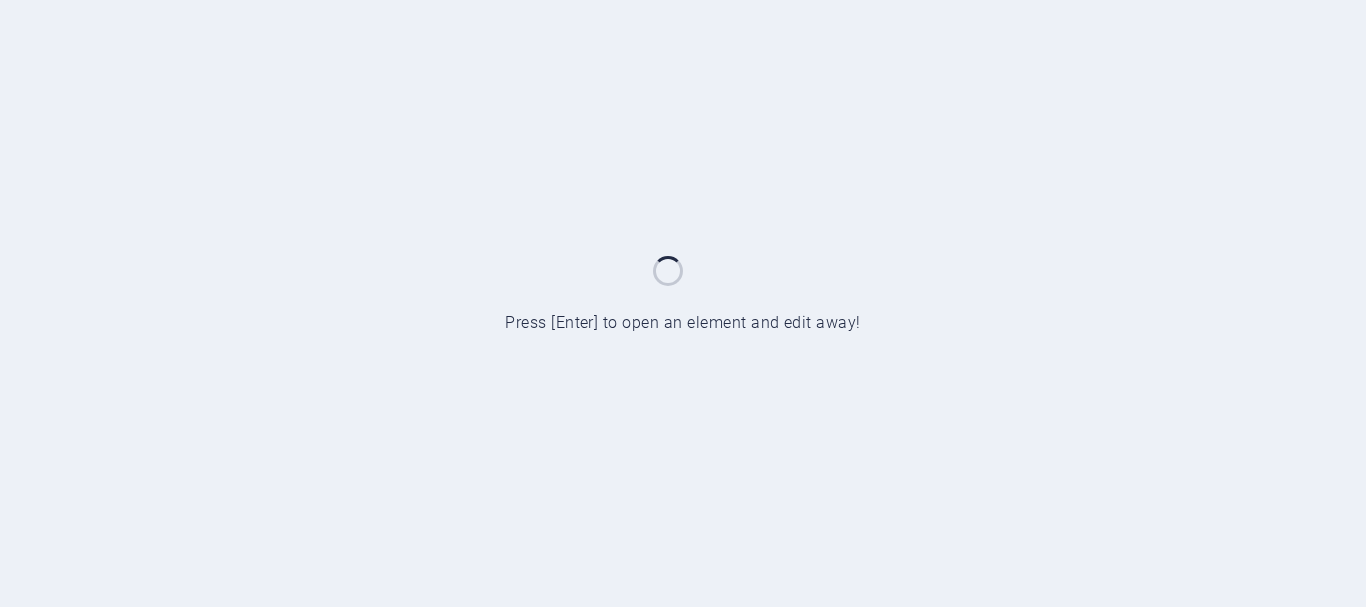 scroll, scrollTop: 0, scrollLeft: 0, axis: both 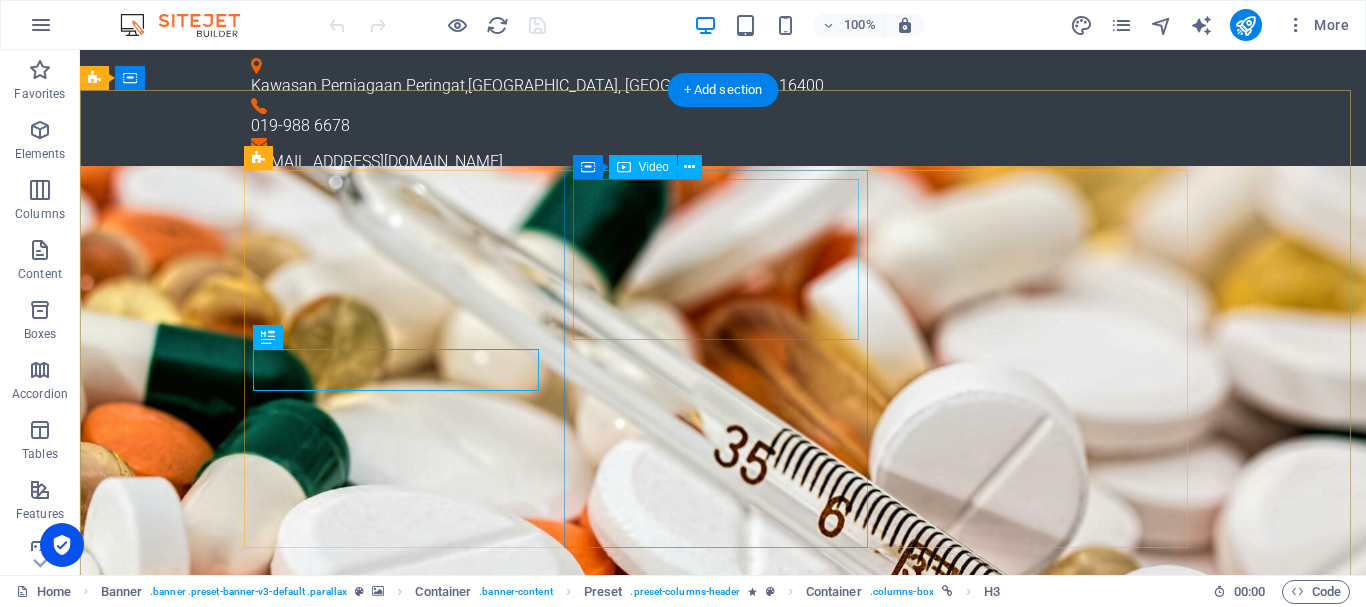 click at bounding box center [723, 1759] 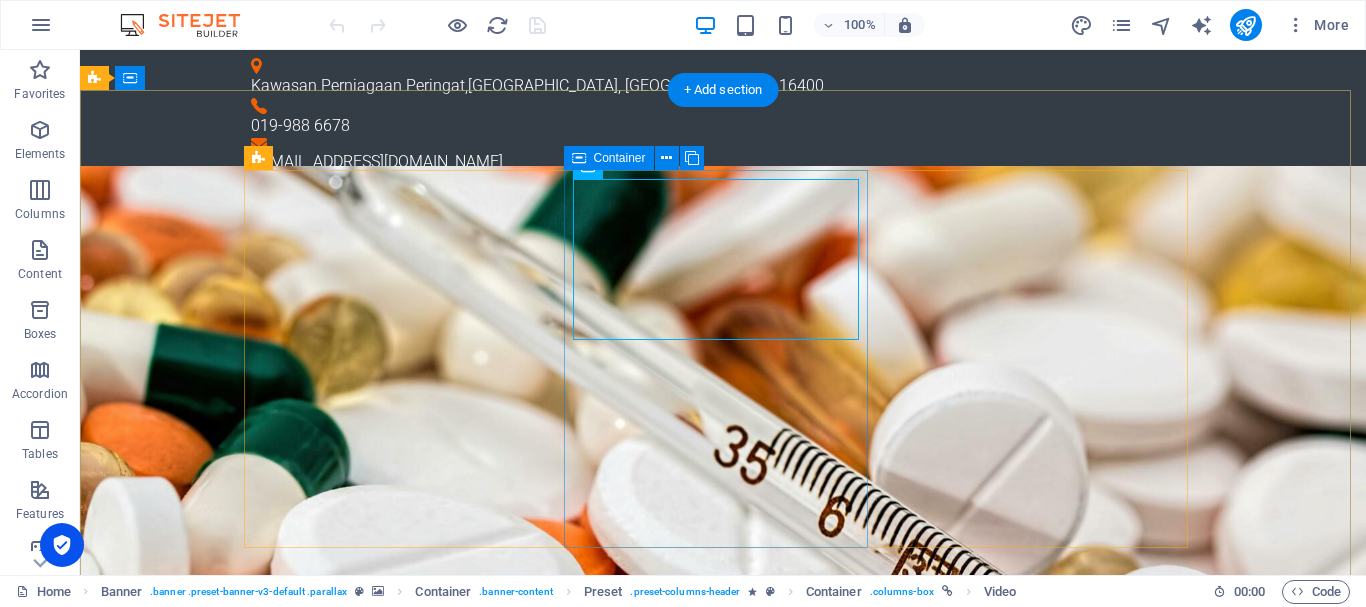 click on "Aksiprima Own Cloud Introducing Aksiprima Cloud: your secure and user-friendly portal for efficient file management and effortless collaboration. Explore it [DATE]!" at bounding box center [723, 1814] 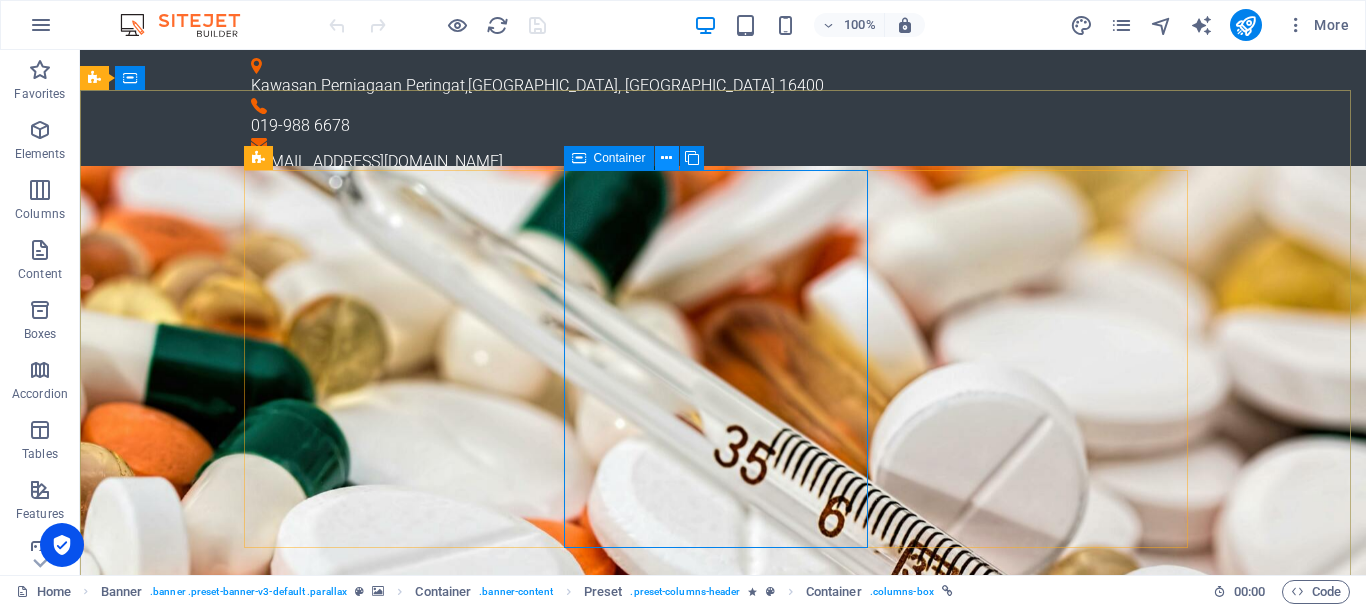 click at bounding box center (666, 158) 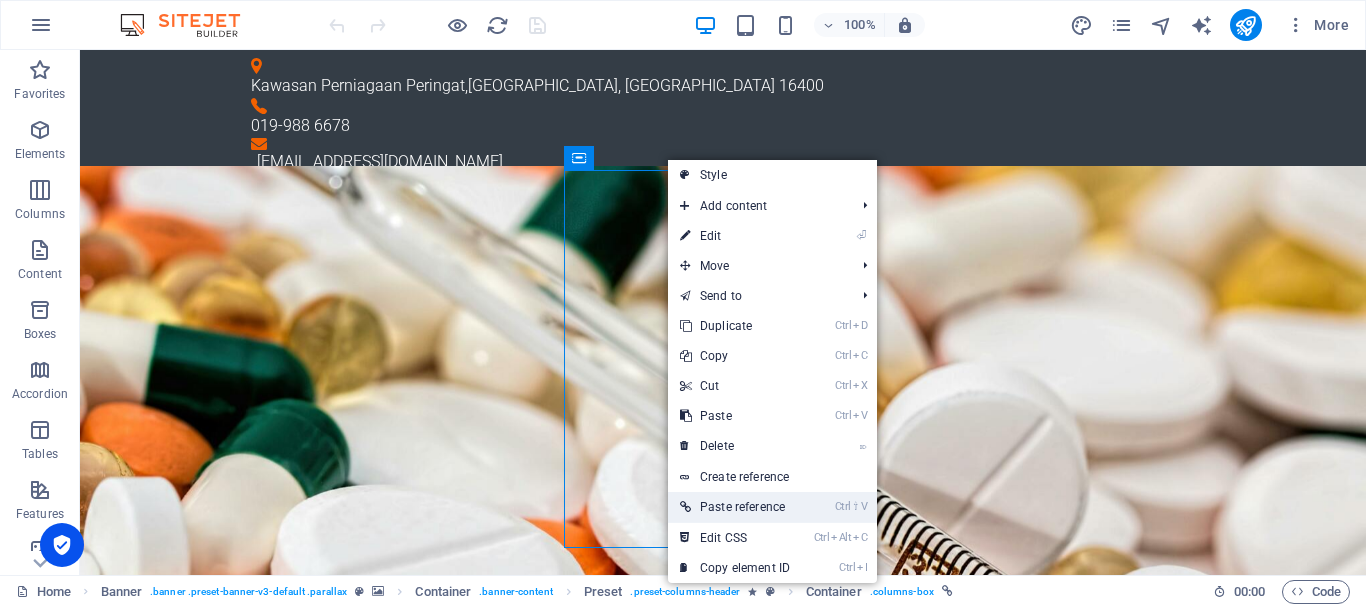 click on "Ctrl ⇧ V  Paste reference" at bounding box center [735, 507] 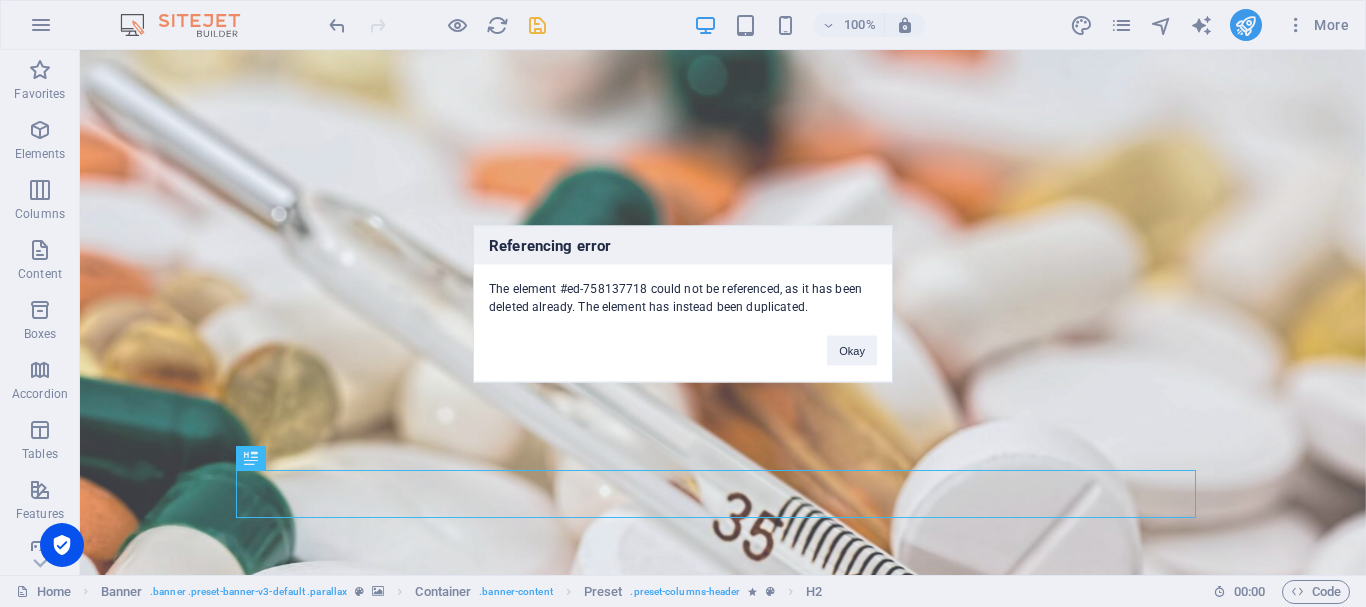 scroll, scrollTop: 292, scrollLeft: 0, axis: vertical 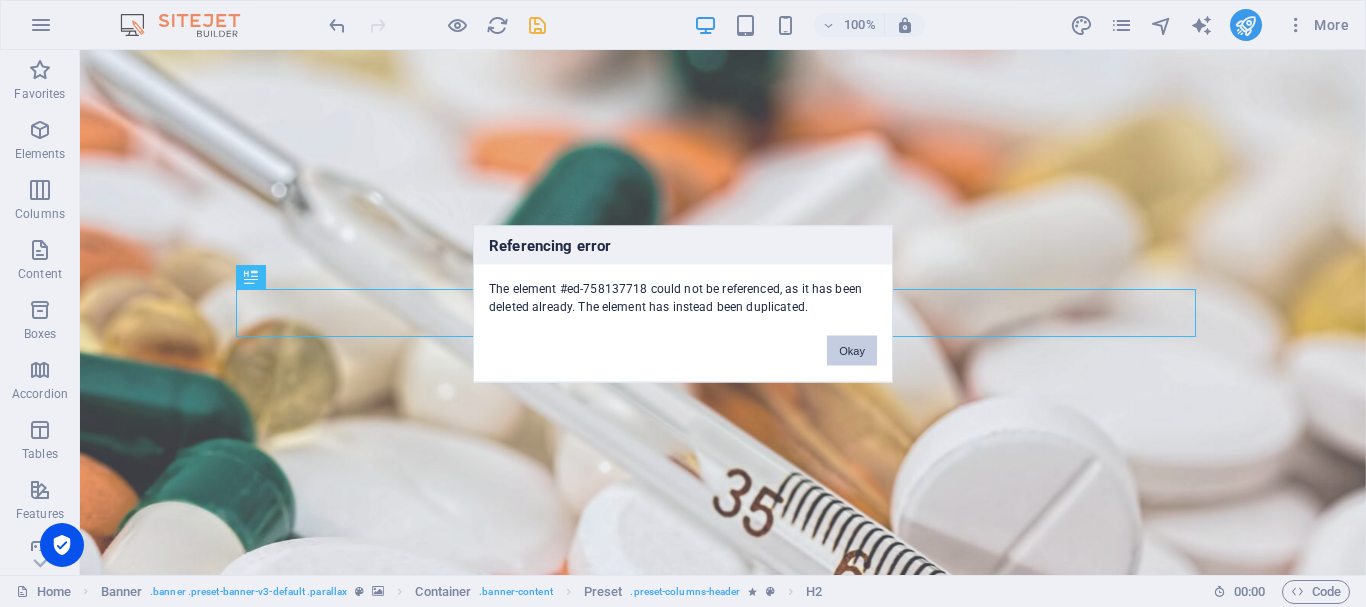 click on "Okay" at bounding box center (852, 350) 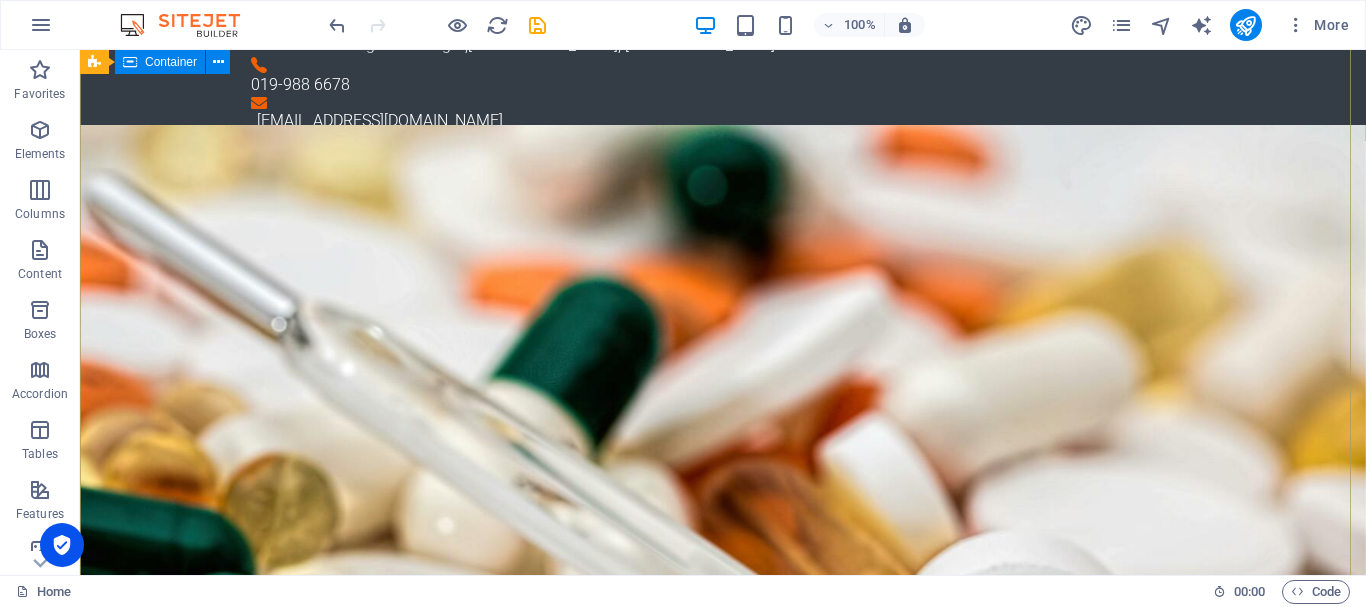scroll, scrollTop: 0, scrollLeft: 0, axis: both 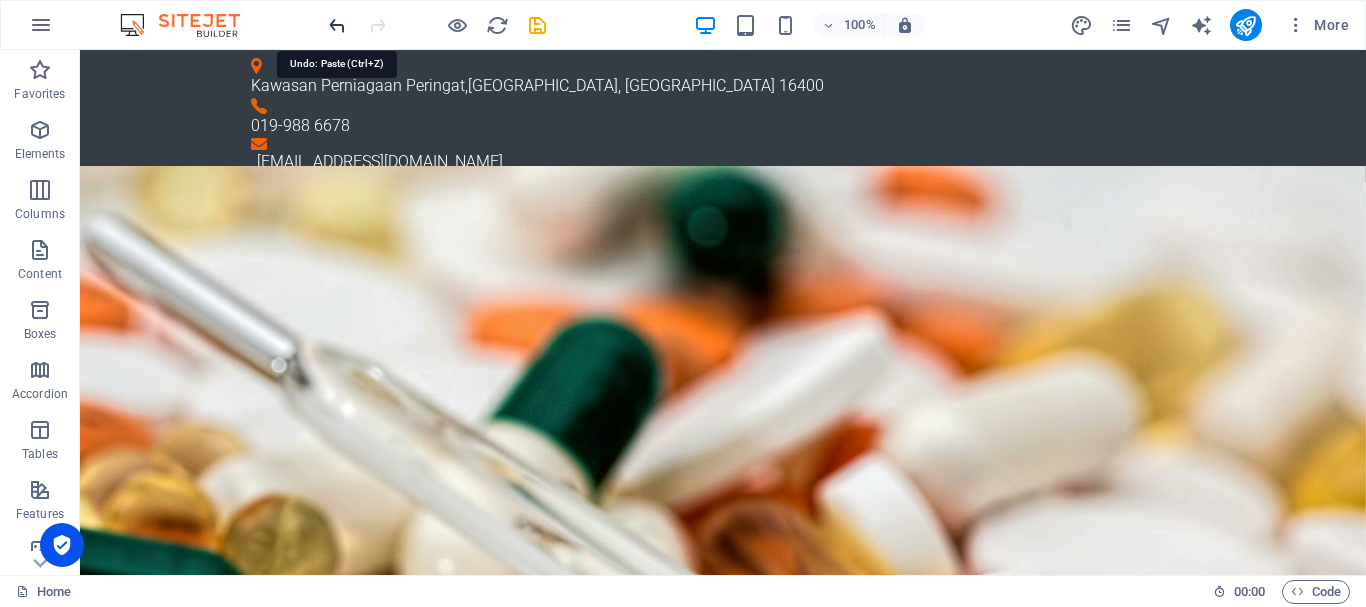 click at bounding box center [337, 25] 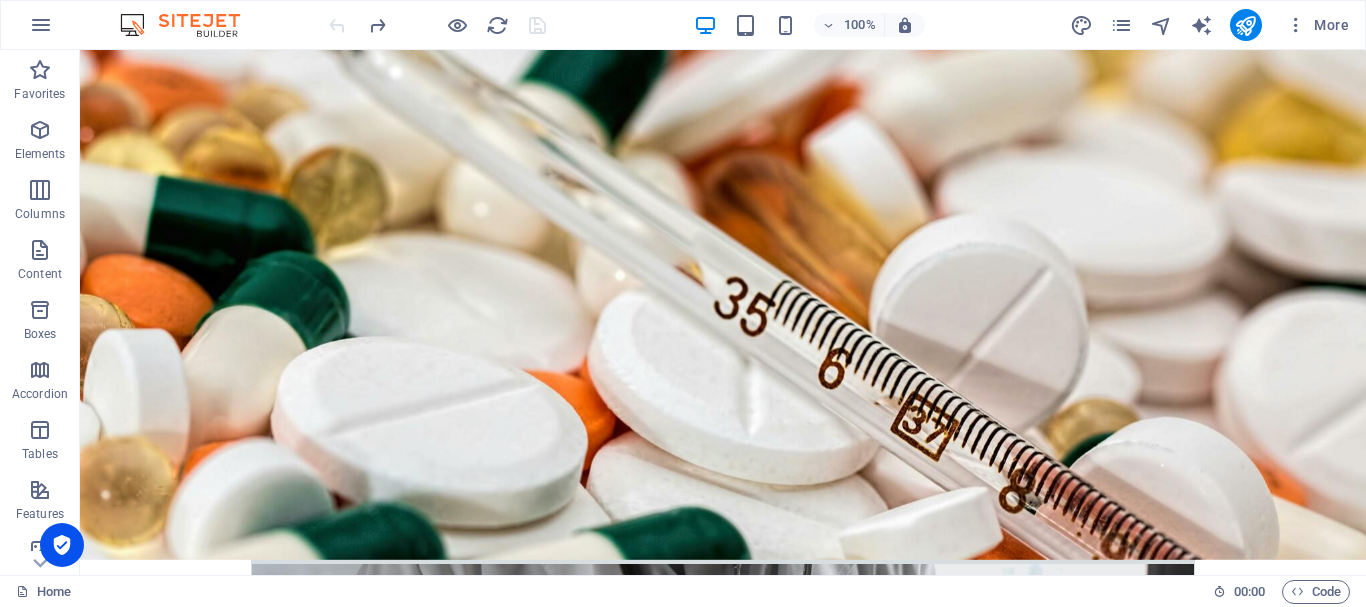 scroll, scrollTop: 292, scrollLeft: 0, axis: vertical 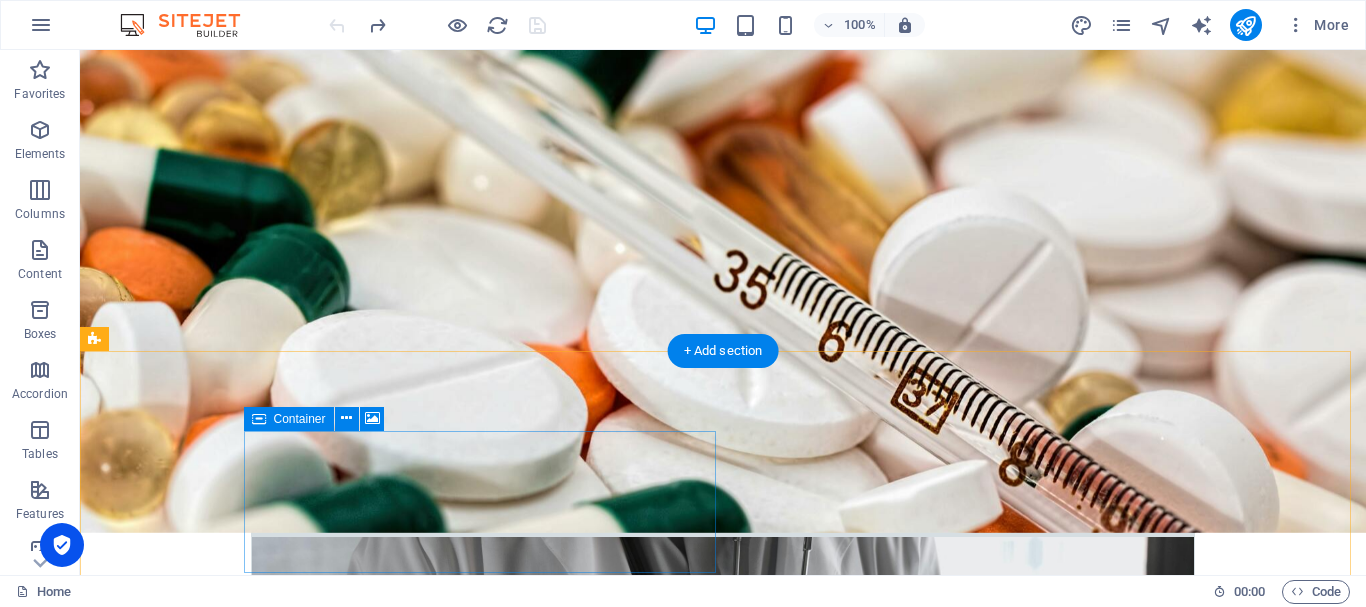 click on "Drop content here or  Add elements  Paste clipboard" at bounding box center [568, 2879] 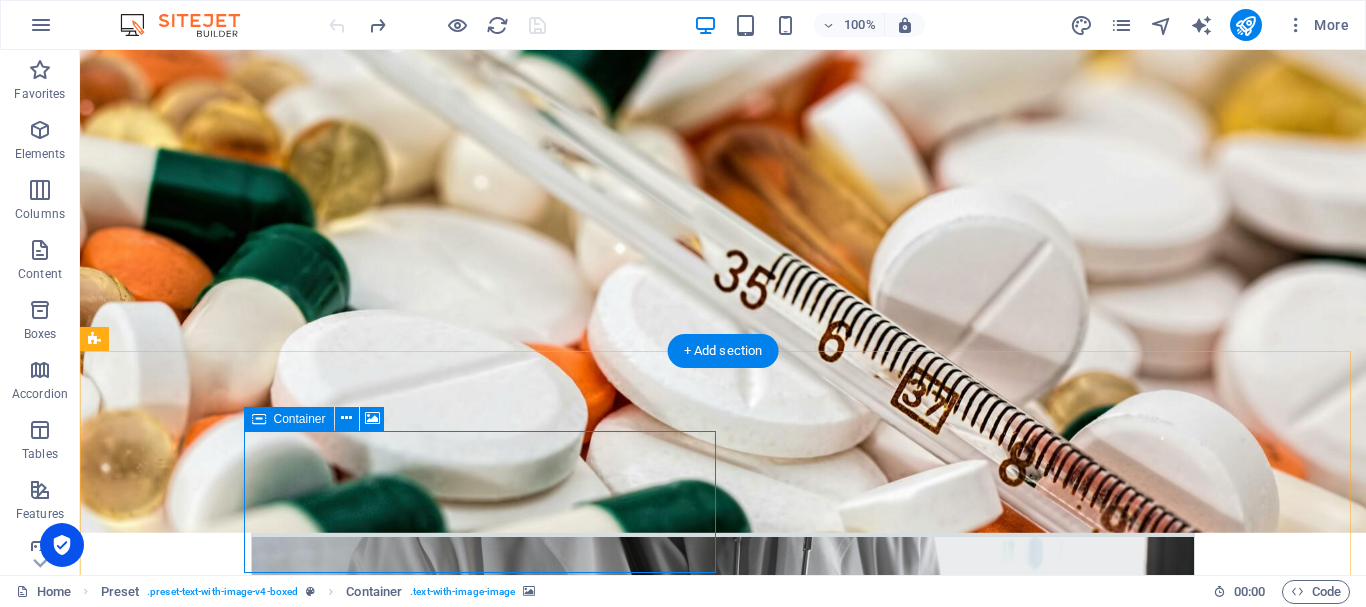 click on "Drop content here or  Add elements  Paste clipboard" at bounding box center [568, 2879] 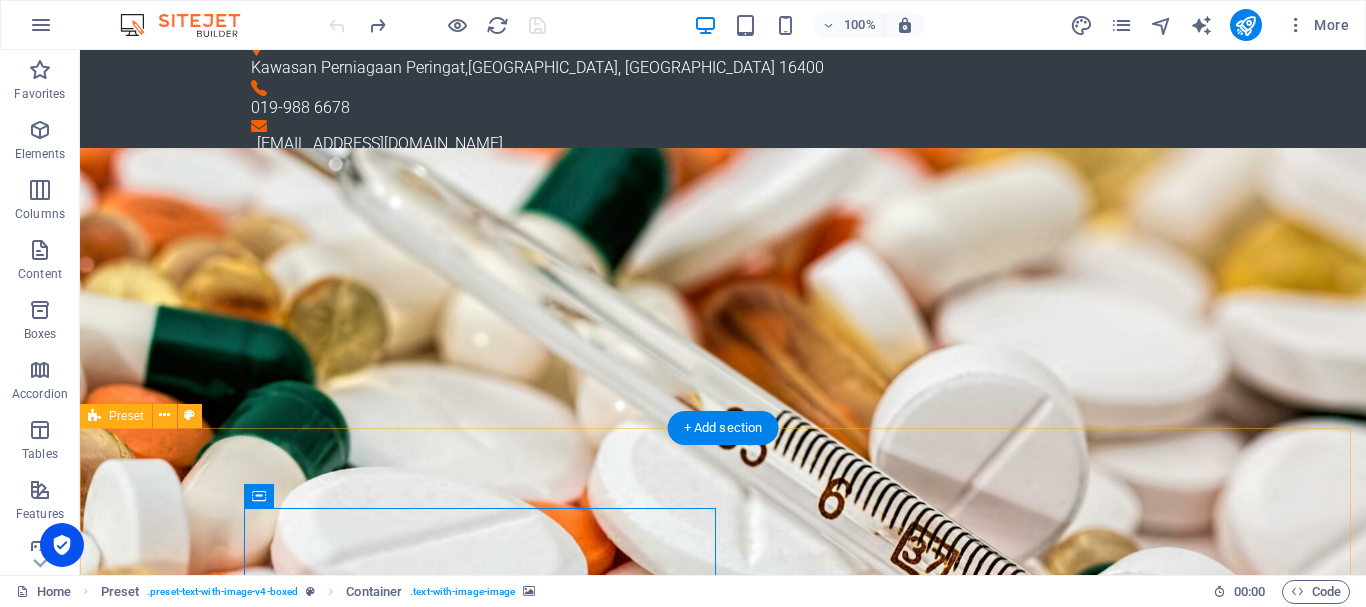 scroll, scrollTop: 0, scrollLeft: 0, axis: both 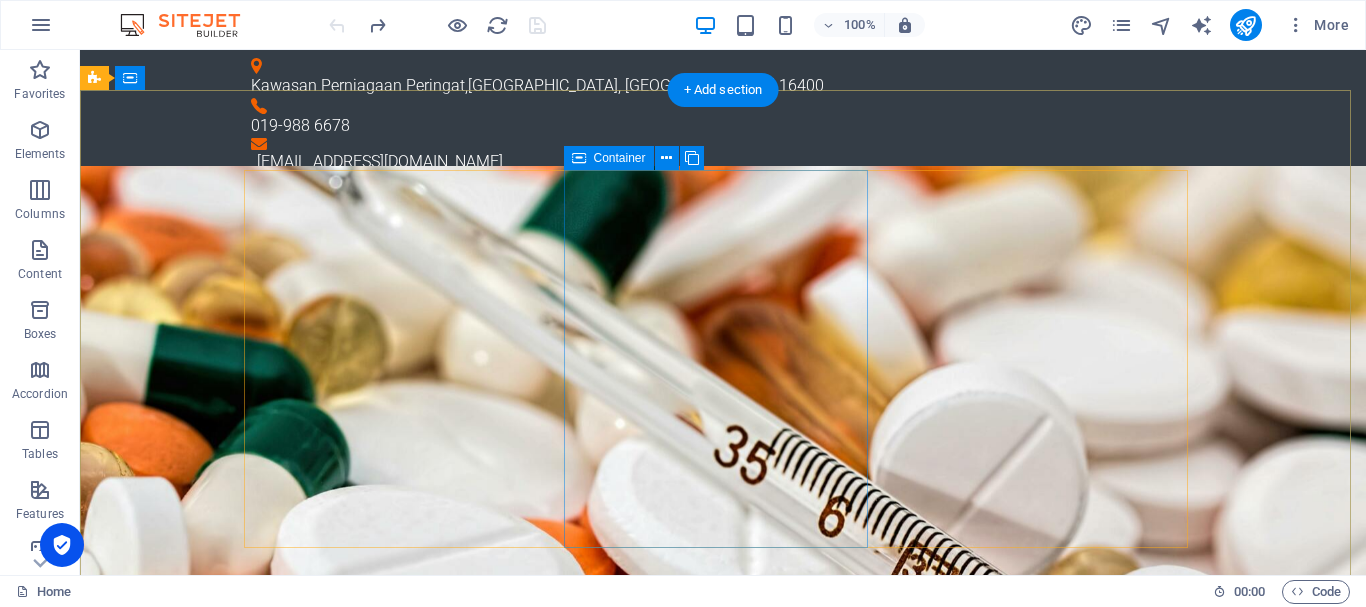 click on "Aksiprima Own Cloud Introducing Aksiprima Cloud: your secure and user-friendly portal for efficient file management and effortless collaboration. Explore it [DATE]!" at bounding box center [723, 1814] 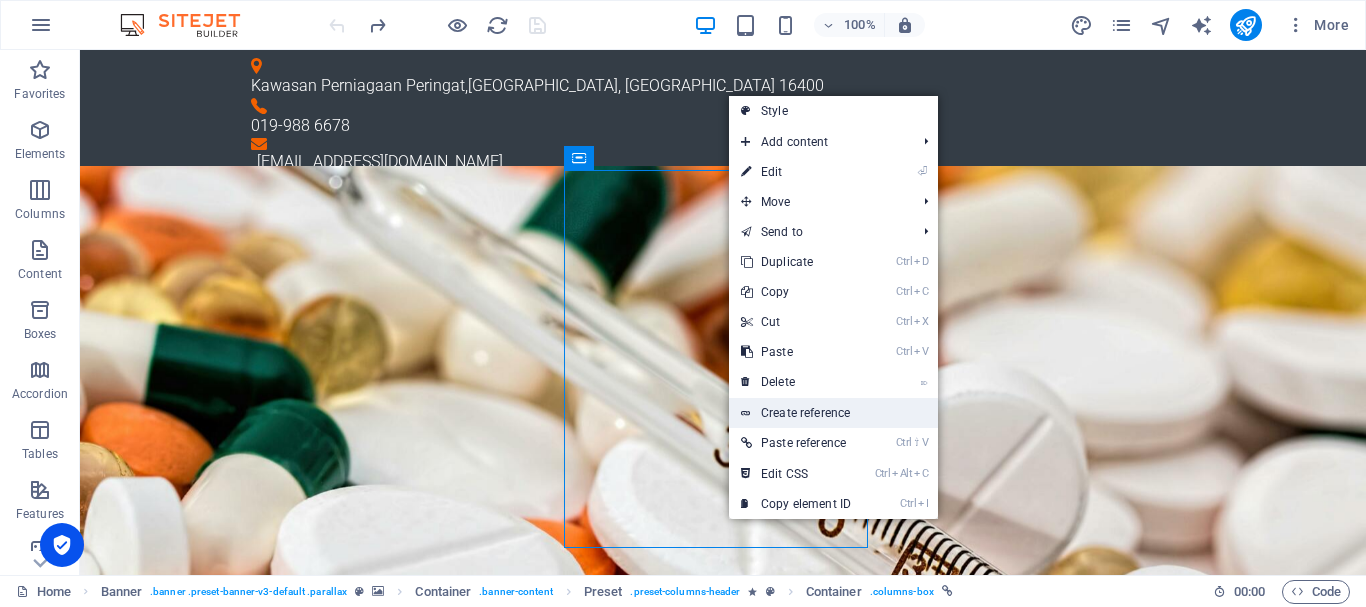 click on "Create reference" at bounding box center (833, 413) 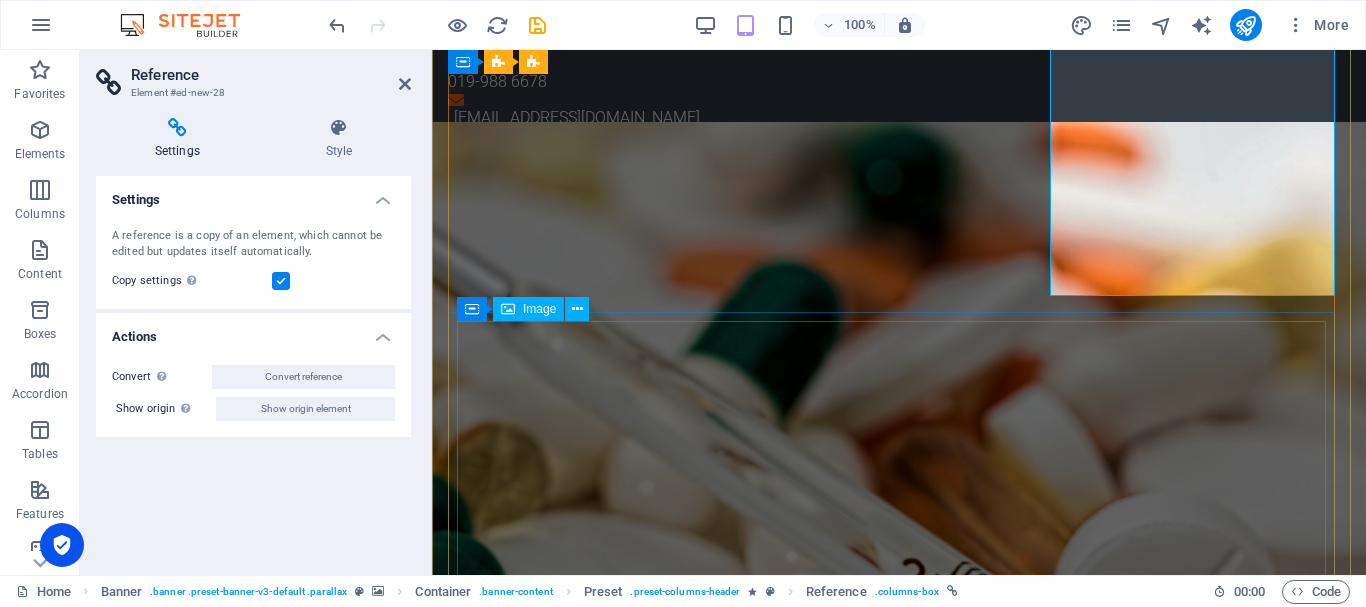 scroll, scrollTop: 0, scrollLeft: 0, axis: both 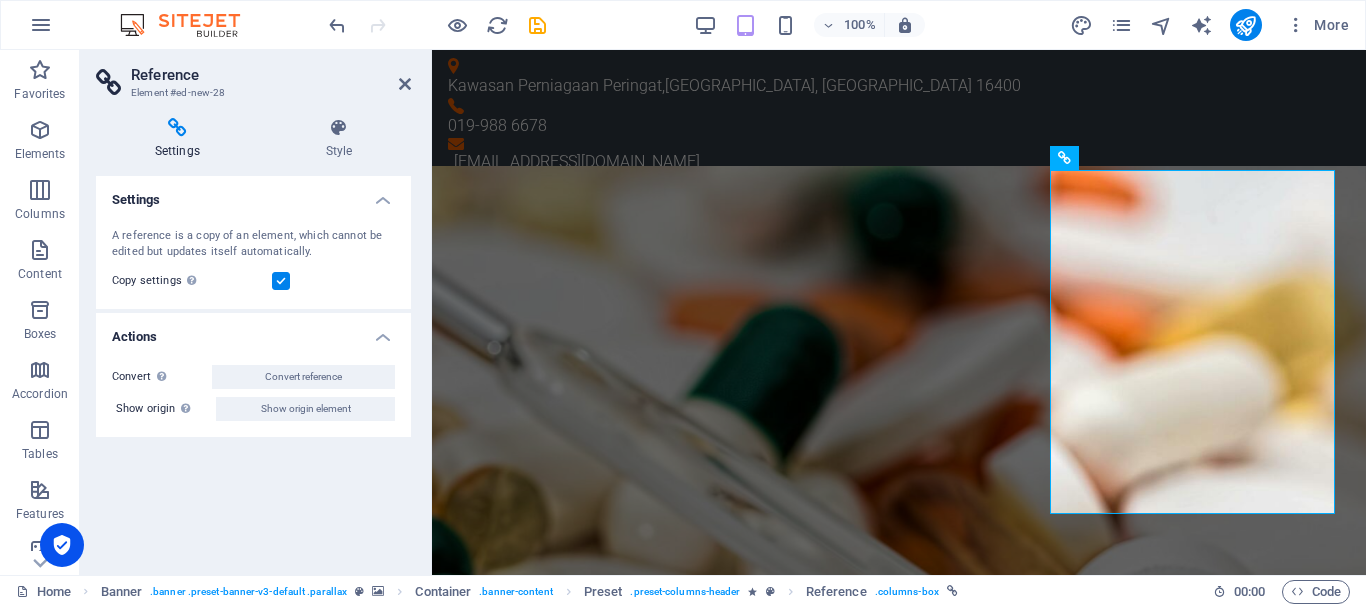click on "Settings" at bounding box center (181, 139) 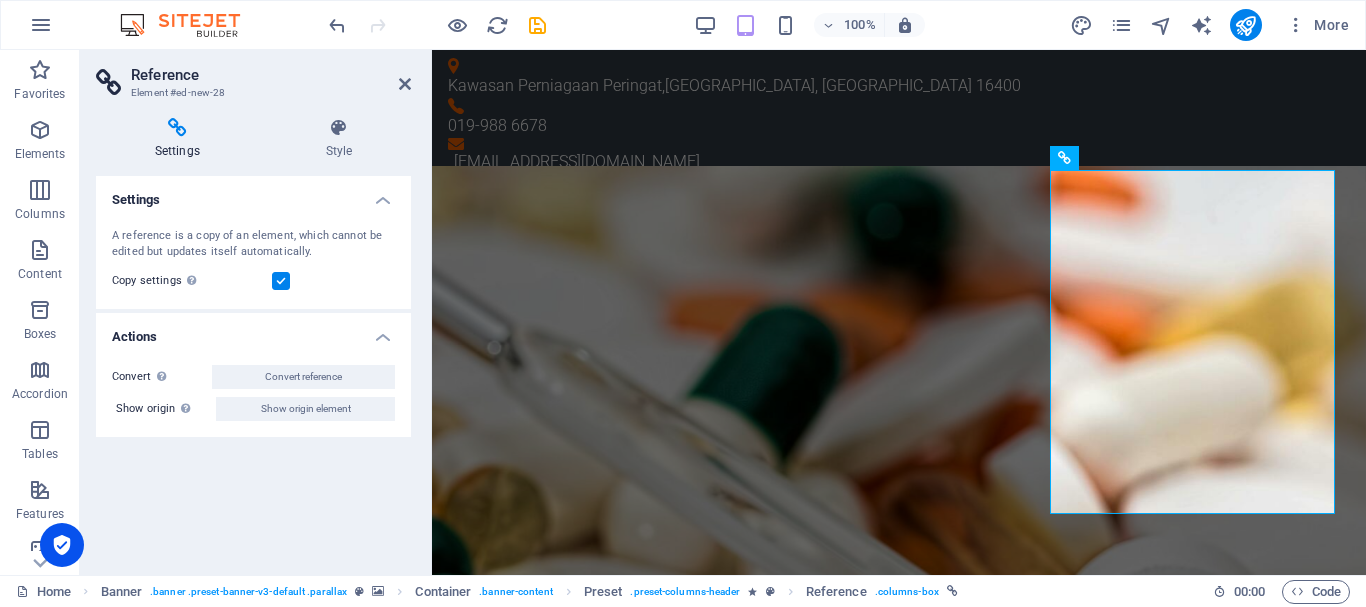 click on "Settings" at bounding box center [181, 139] 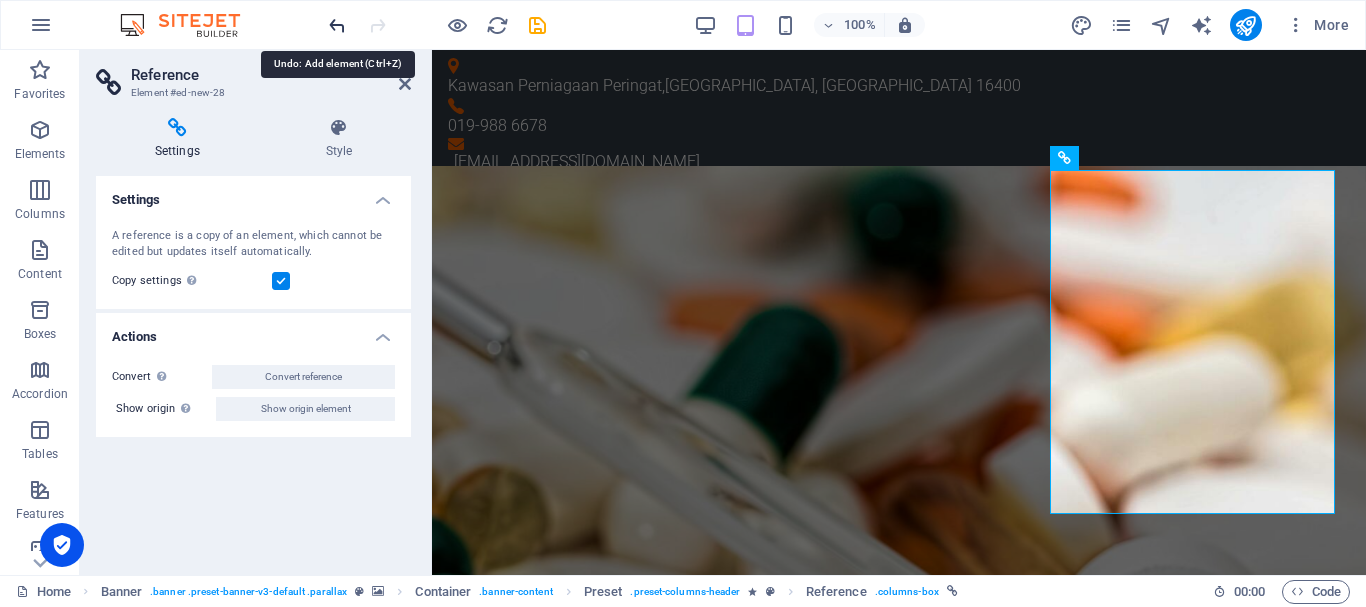 click at bounding box center (337, 25) 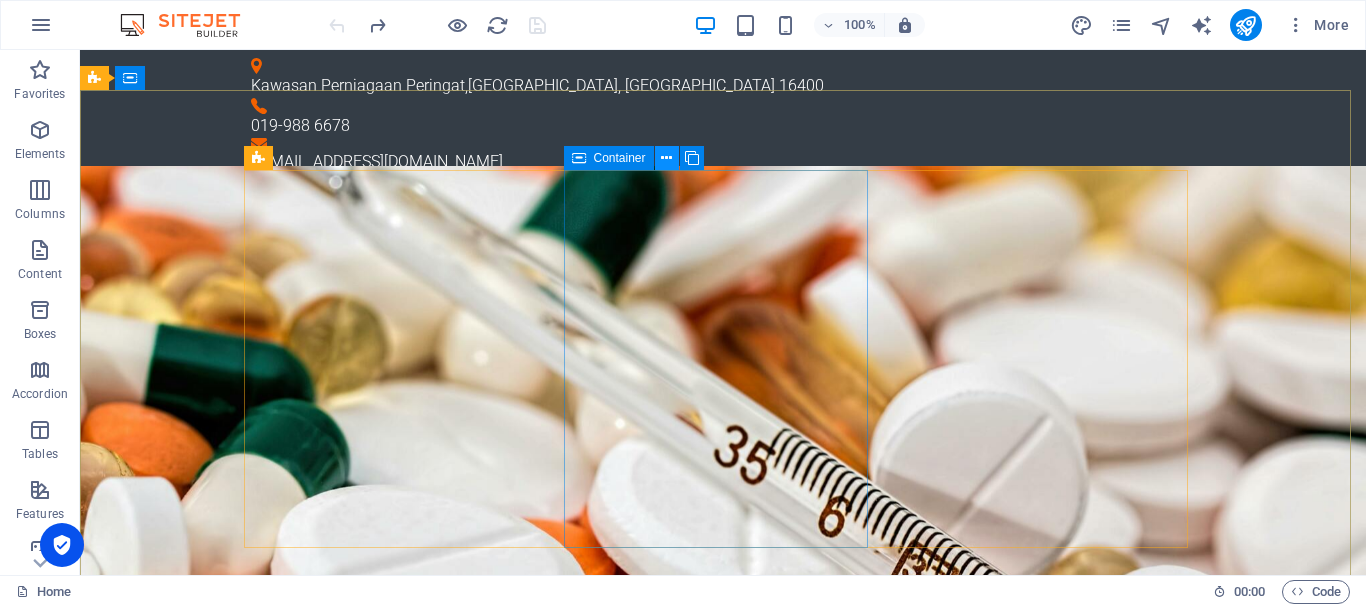 click at bounding box center (666, 158) 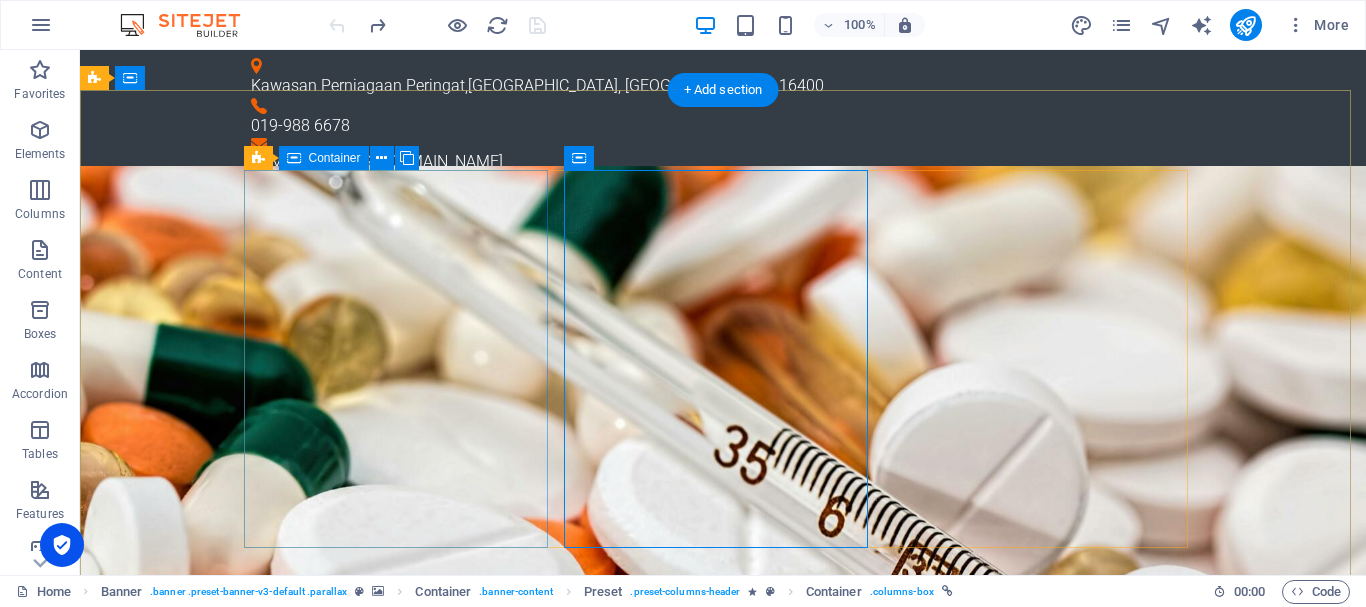 click on "Aksiprima Homepage Welcome to Aksiprima Website, your trusted source for high-quality medical equipment and pharmacy supplies. Explore our extensive selection [DATE]!" at bounding box center (723, 1147) 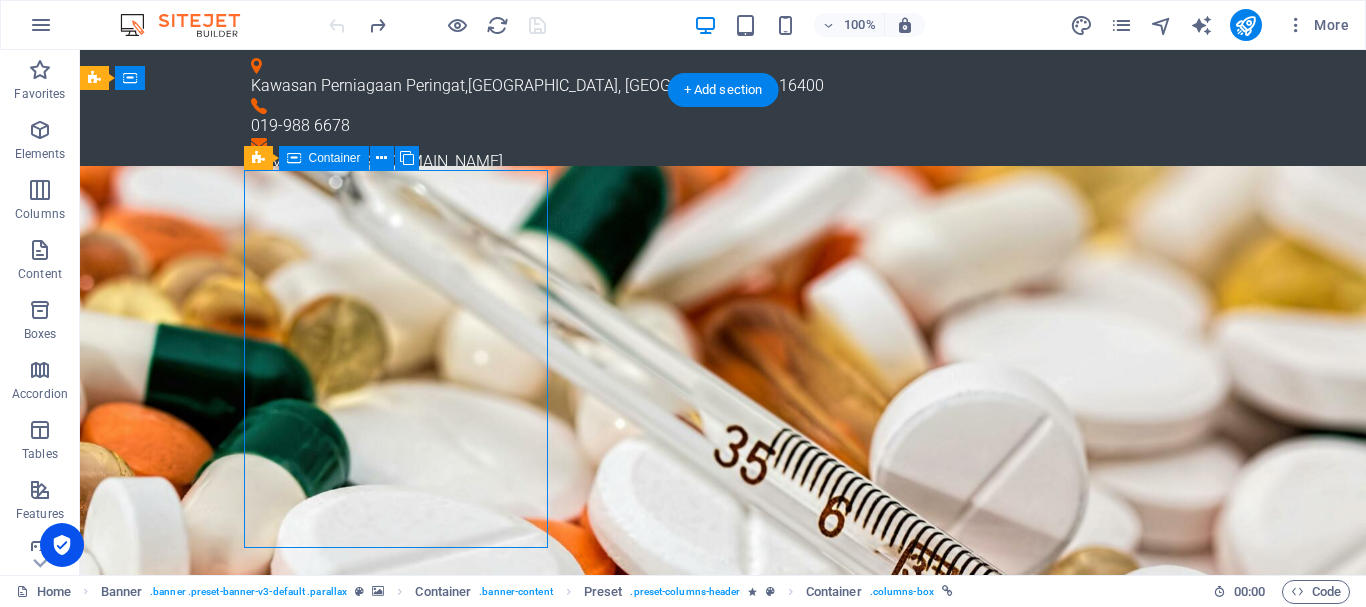 click on "Aksiprima Homepage Welcome to Aksiprima Website, your trusted source for high-quality medical equipment and pharmacy supplies. Explore our extensive selection [DATE]!" at bounding box center (723, 1147) 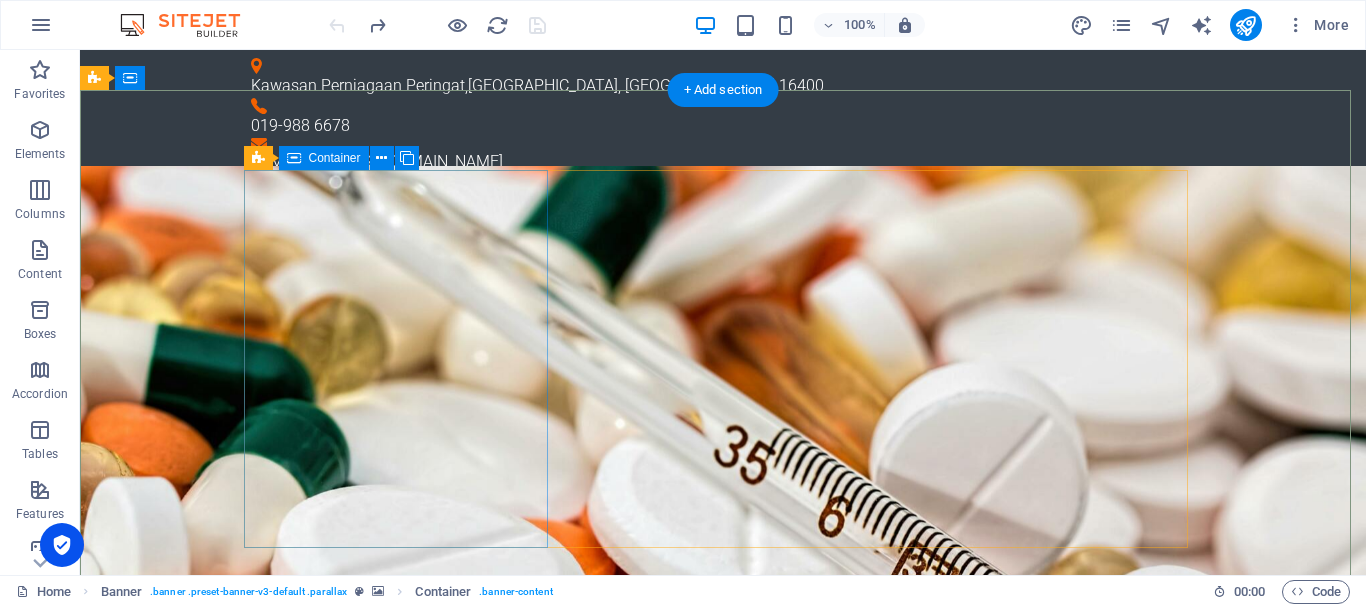 click on "Aksiprima Homepage Welcome to Aksiprima Website, your trusted source for high-quality medical equipment and pharmacy supplies. Explore our extensive selection [DATE]!" at bounding box center [723, 1147] 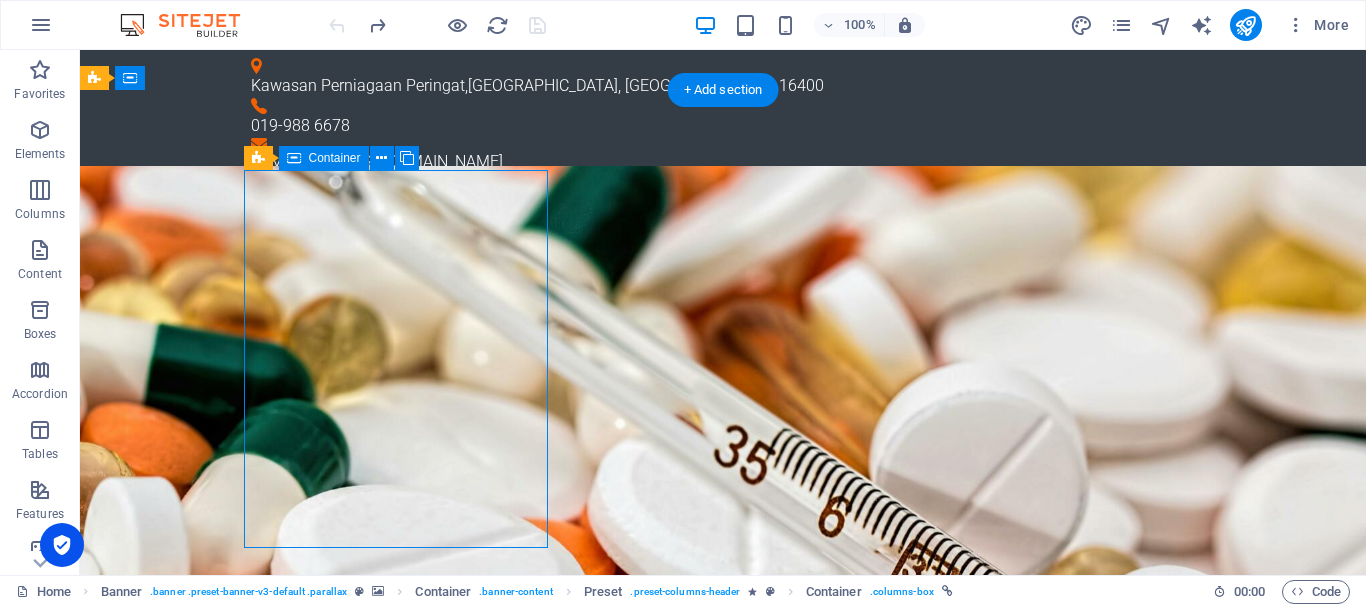 click on "Aksiprima Homepage Welcome to Aksiprima Website, your trusted source for high-quality medical equipment and pharmacy supplies. Explore our extensive selection [DATE]!" at bounding box center [723, 1147] 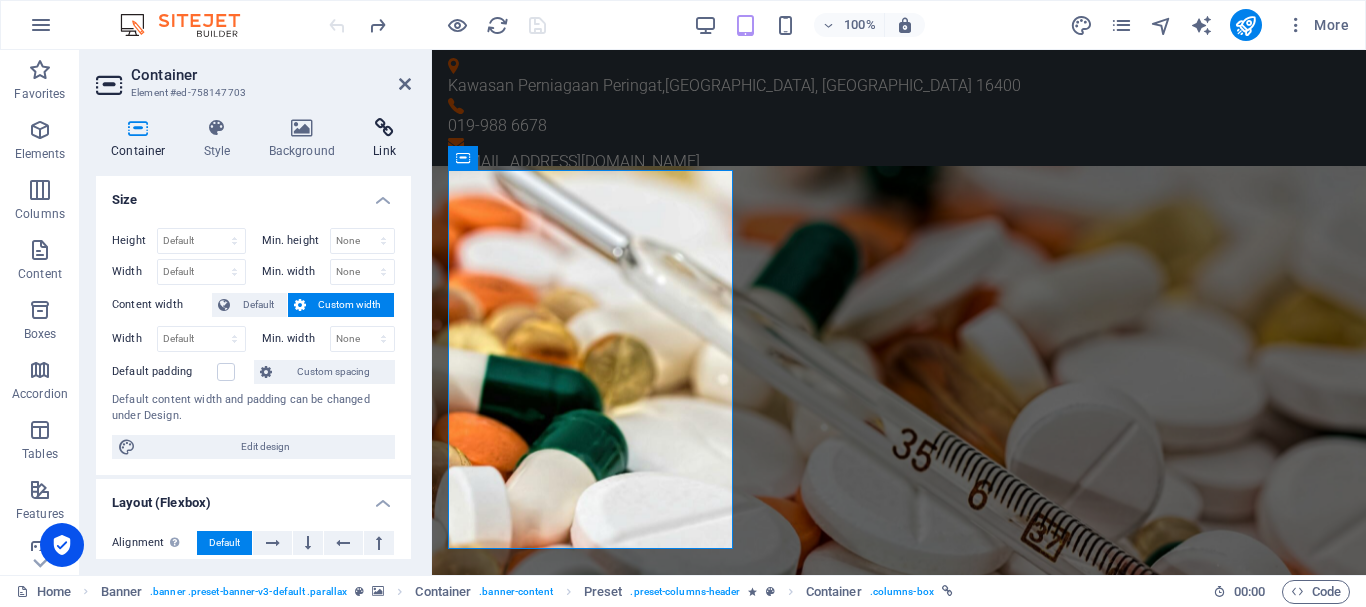 click at bounding box center [384, 128] 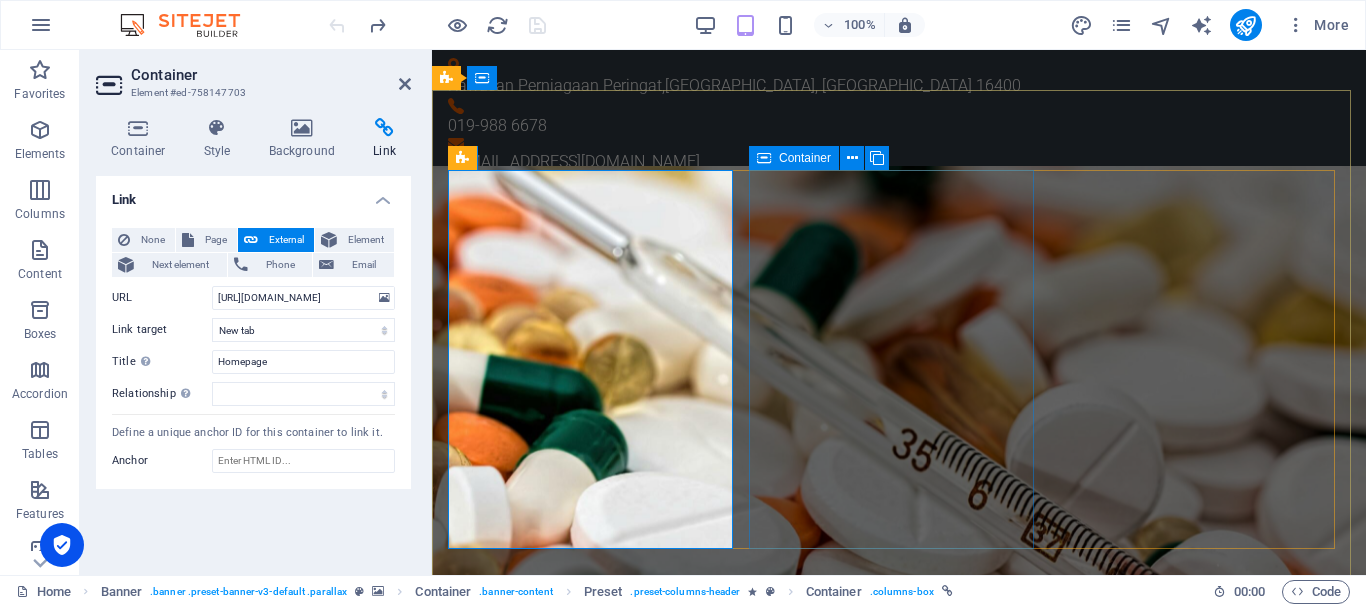 click on "Aksiprima Own Cloud Introducing Aksiprima Cloud: your secure and user-friendly portal for efficient file management and effortless collaboration. Explore it [DATE]!" at bounding box center (899, 1771) 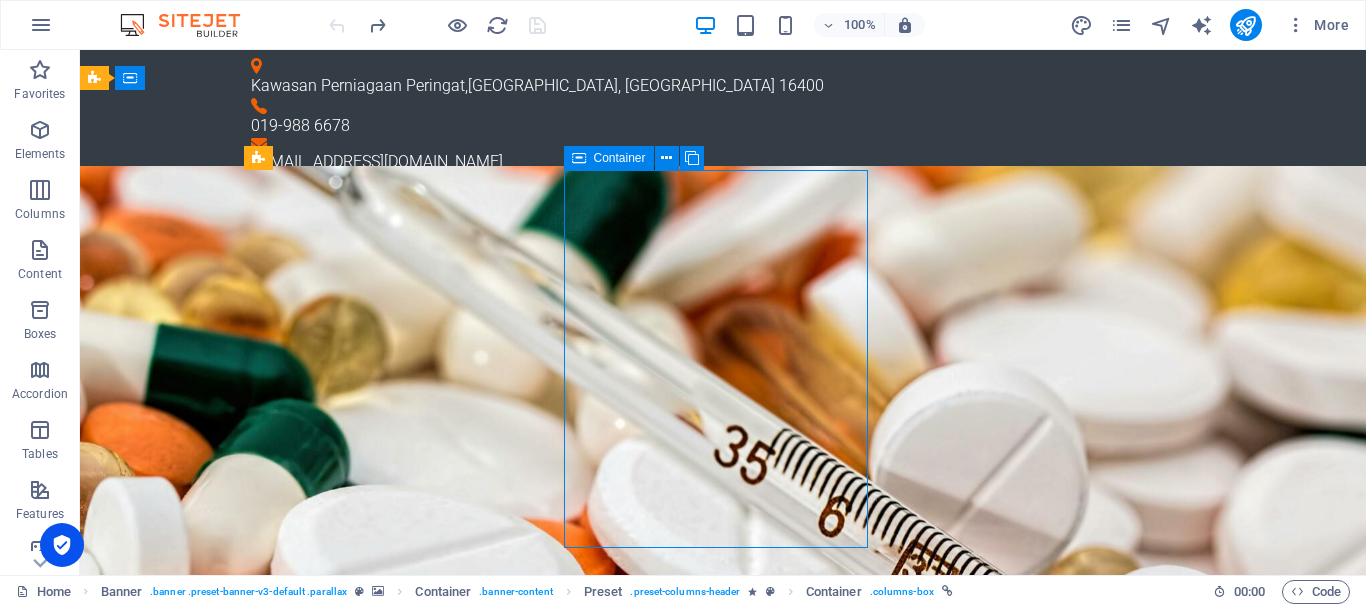 click on "Aksiprima Own Cloud Introducing Aksiprima Cloud: your secure and user-friendly portal for efficient file management and effortless collaboration. Explore it [DATE]!" at bounding box center [723, 1814] 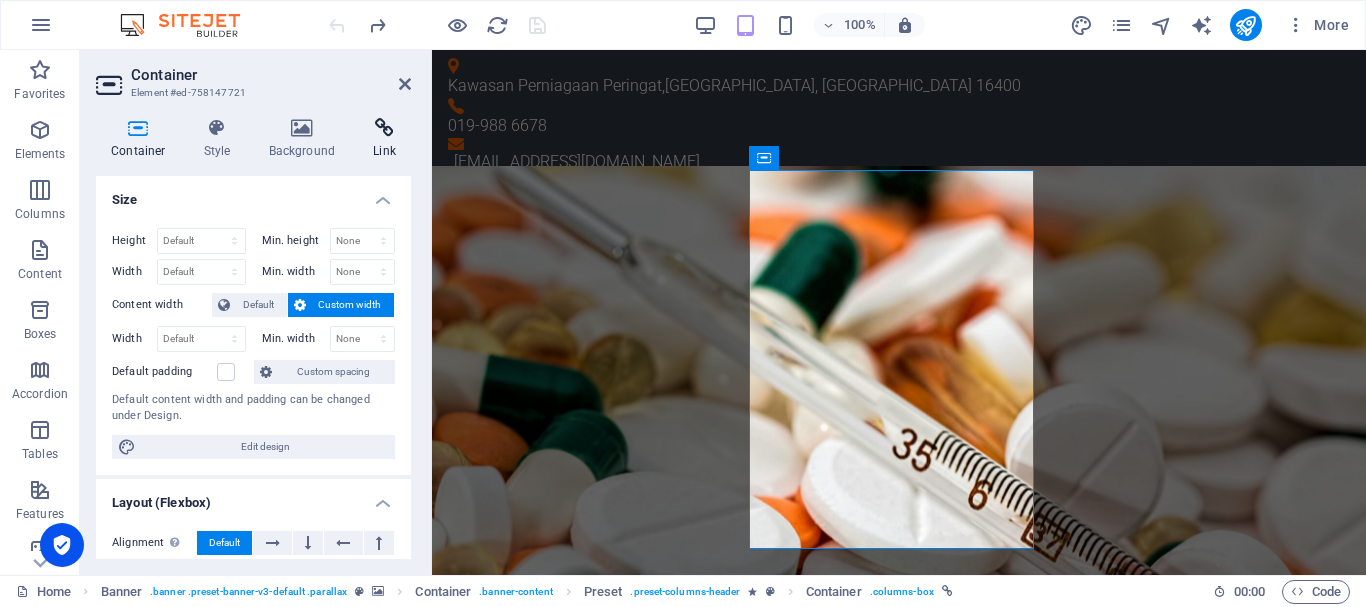 click at bounding box center (384, 128) 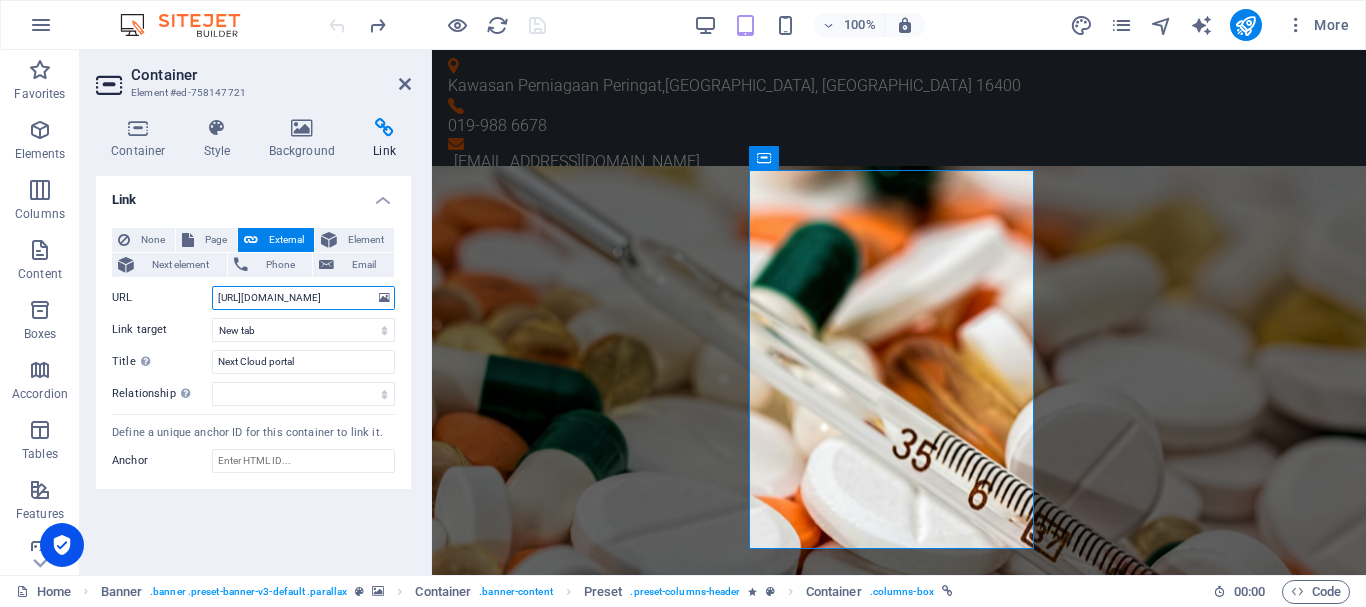 click on "[URL][DOMAIN_NAME]" at bounding box center [303, 298] 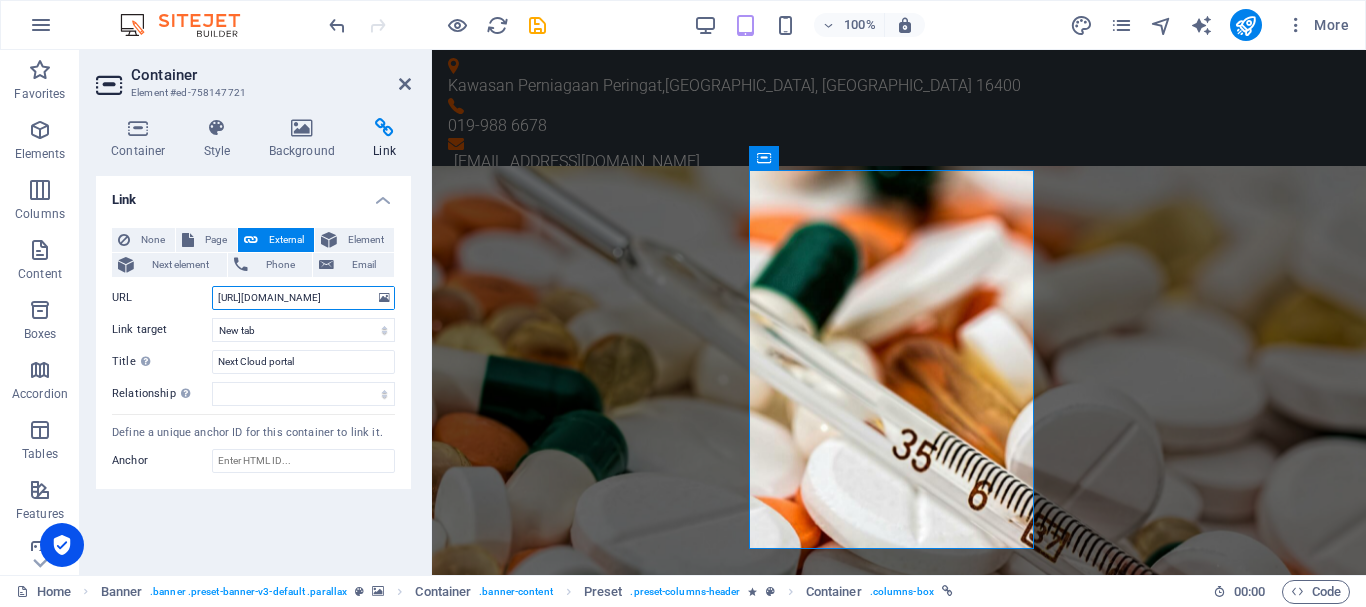 scroll, scrollTop: 0, scrollLeft: 32, axis: horizontal 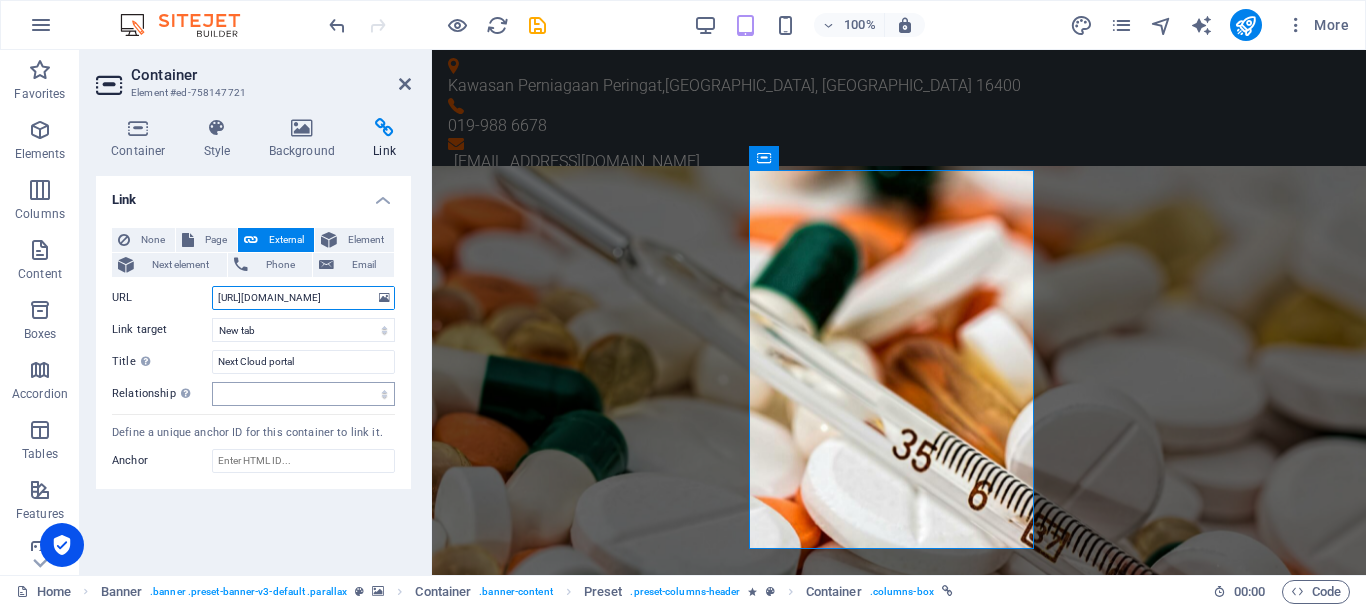 type on "[URL][DOMAIN_NAME]" 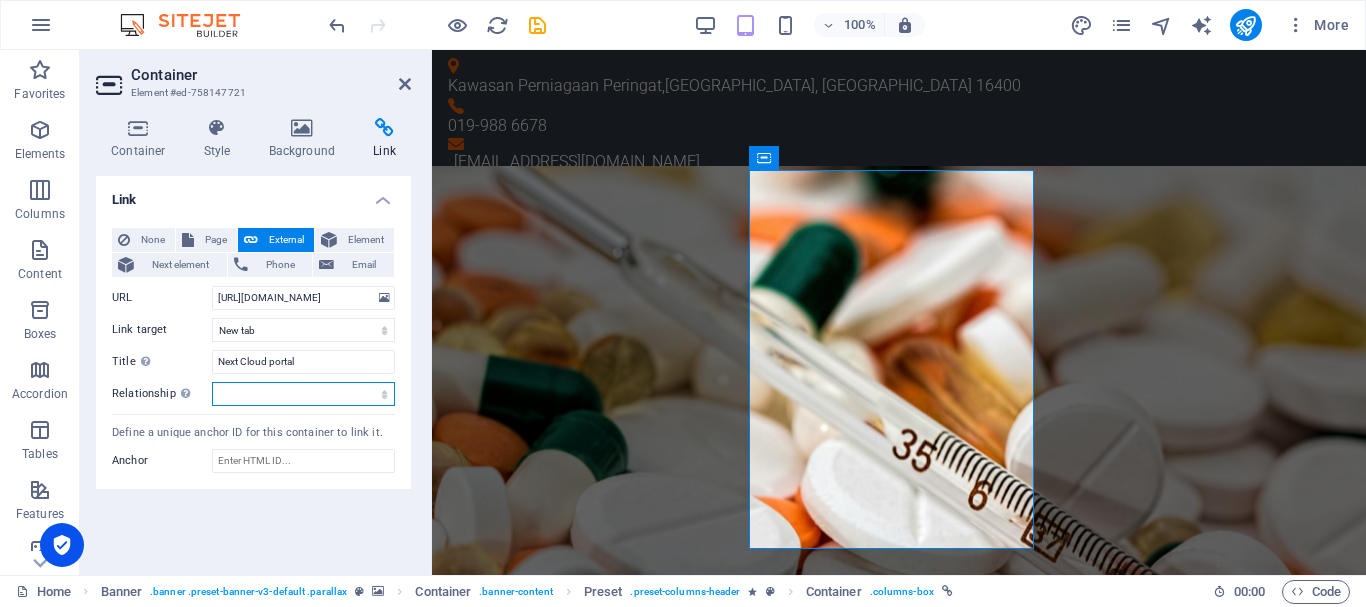 click on "alternate author bookmark external help license next nofollow noreferrer noopener prev search tag" at bounding box center (303, 394) 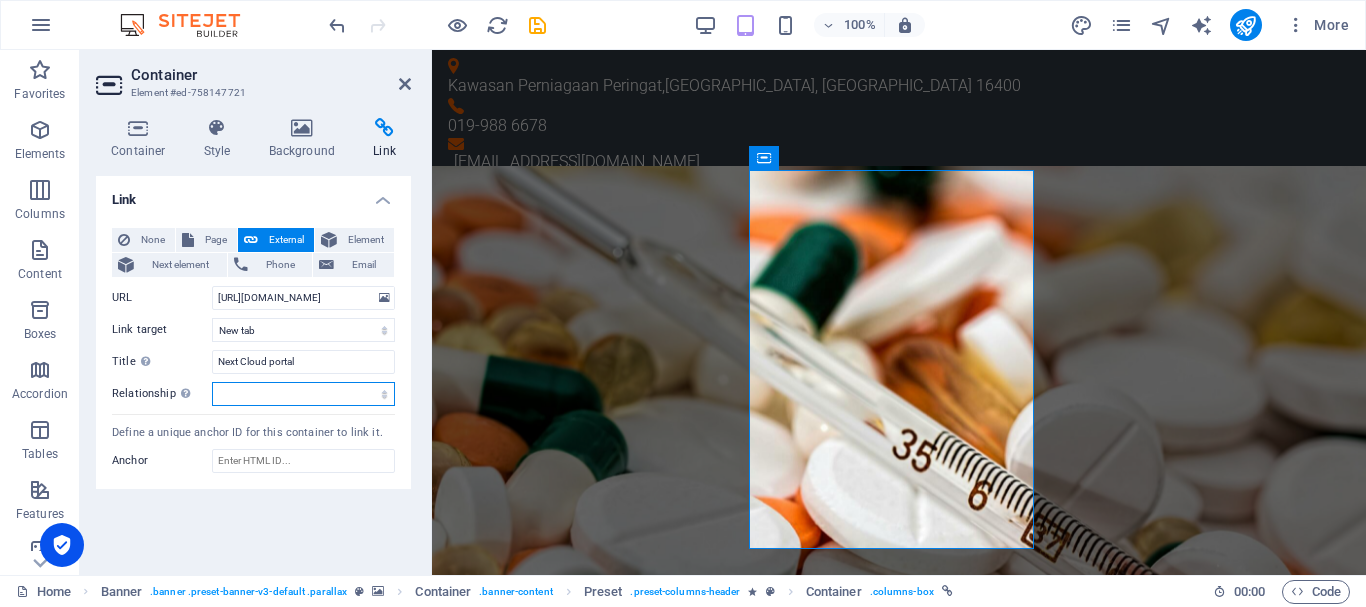 click on "alternate author bookmark external help license next nofollow noreferrer noopener prev search tag" at bounding box center (303, 394) 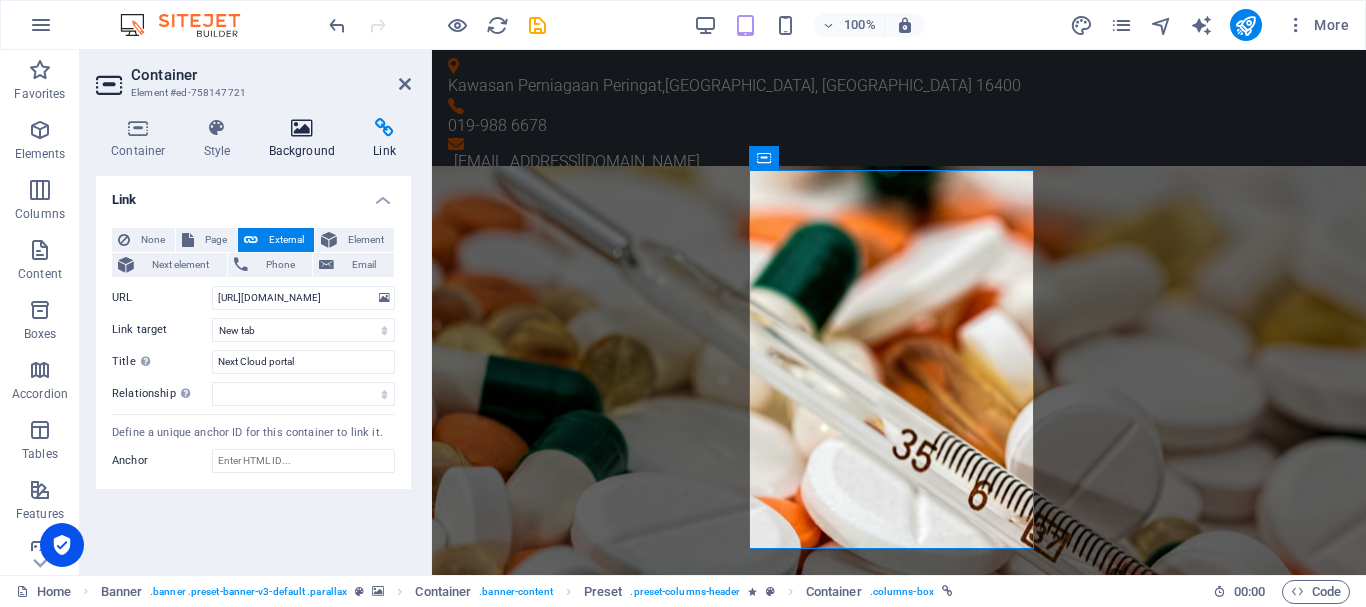 click on "Background" at bounding box center [306, 139] 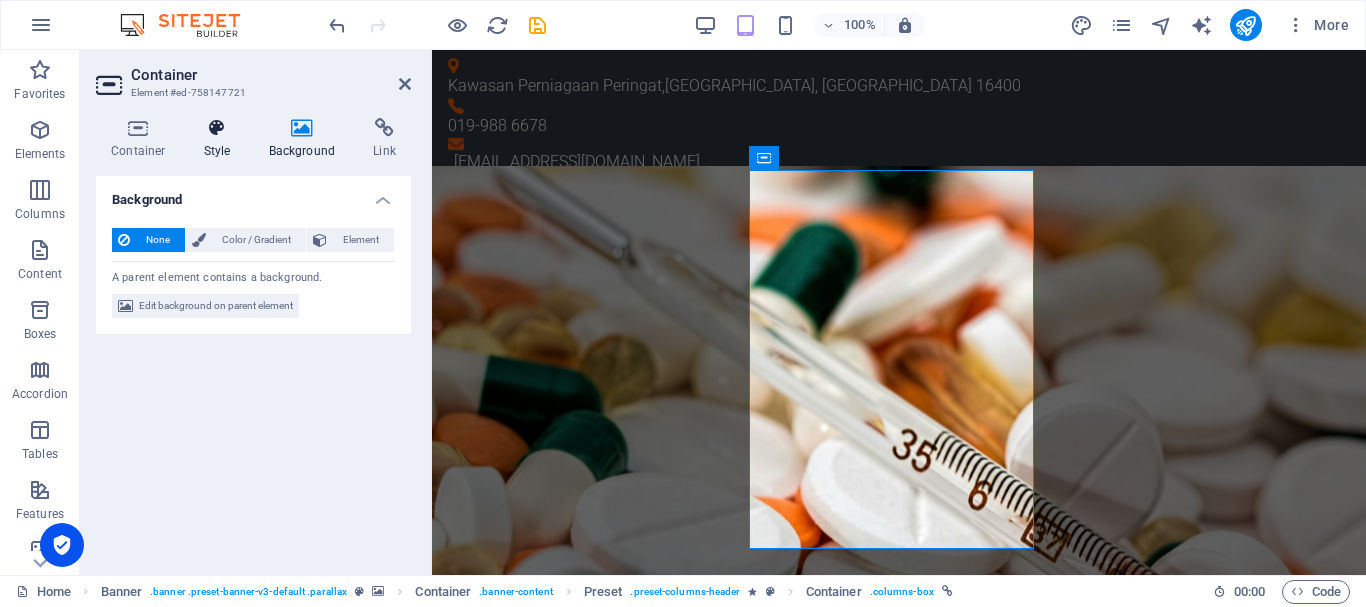 click at bounding box center [217, 128] 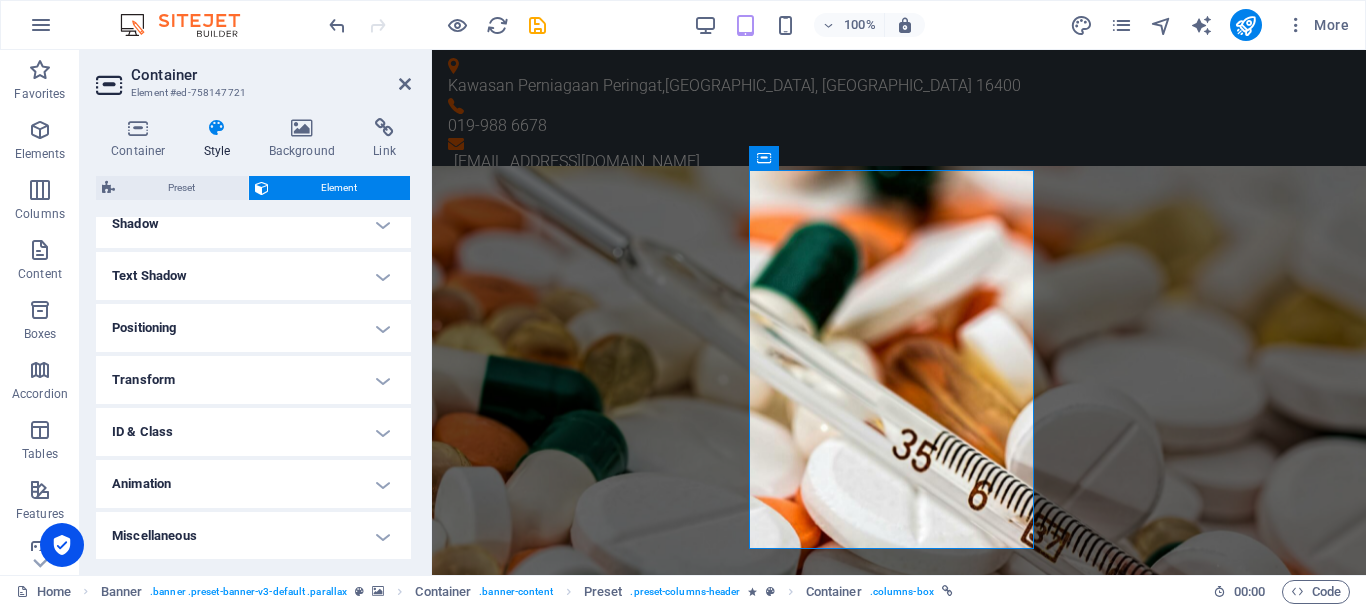 scroll, scrollTop: 503, scrollLeft: 0, axis: vertical 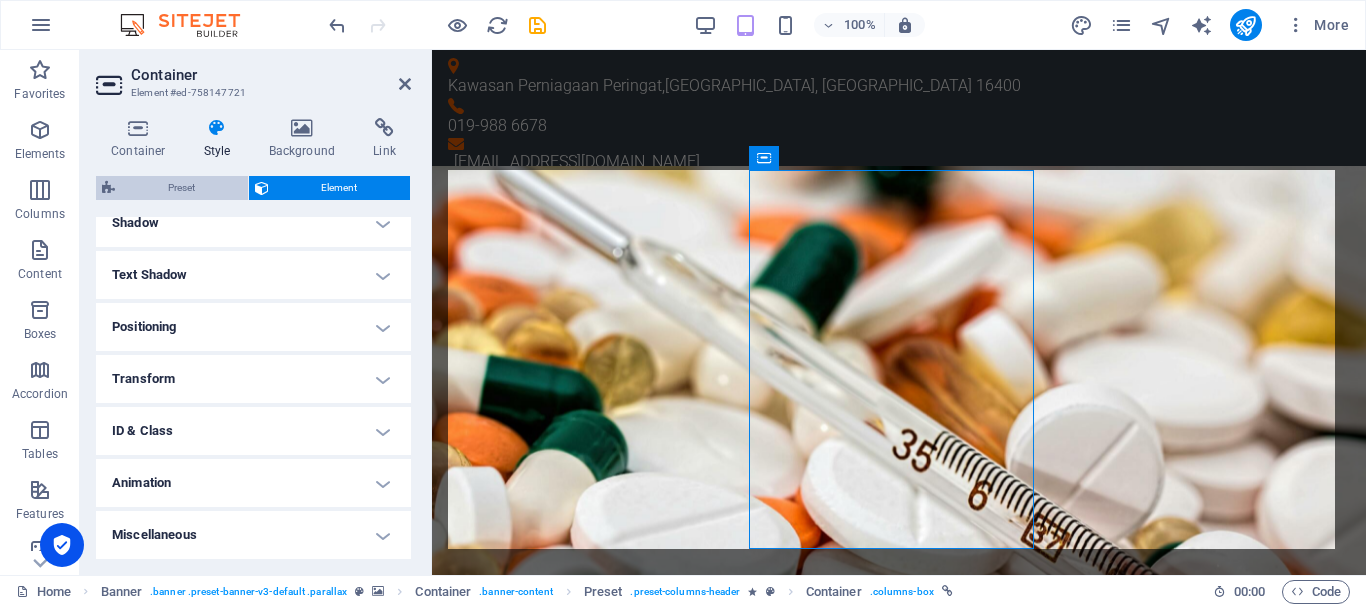 click on "Preset" at bounding box center [181, 188] 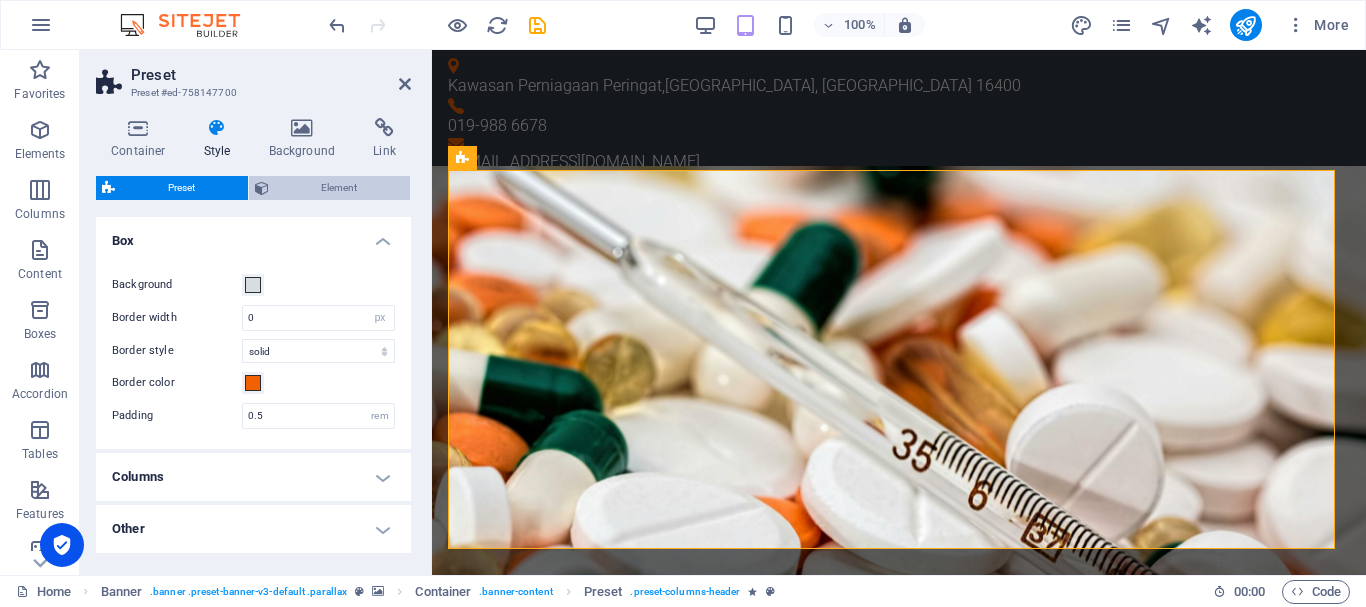 click on "Element" at bounding box center (340, 188) 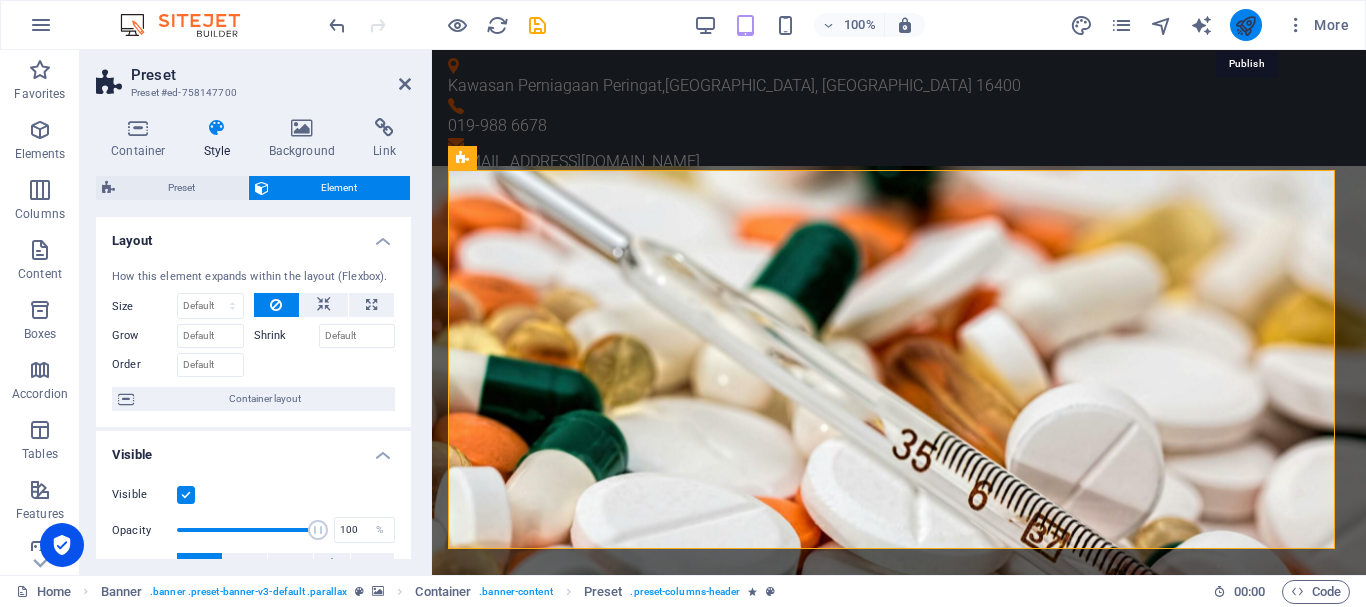 click at bounding box center (1245, 25) 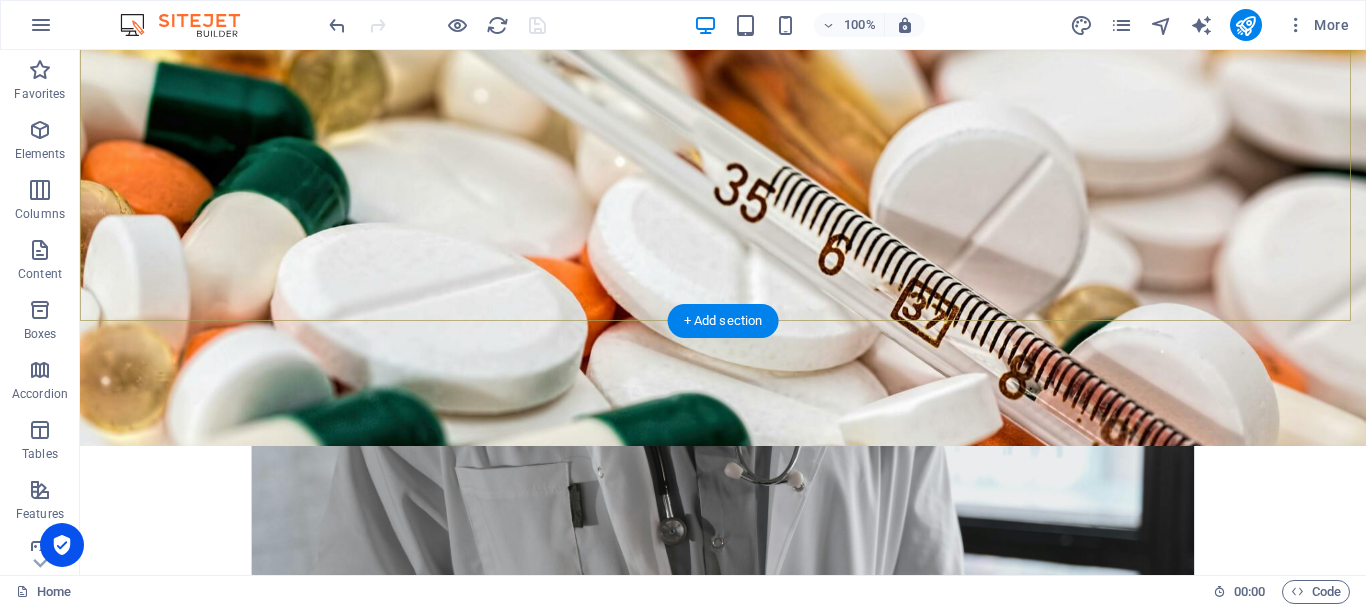 scroll, scrollTop: 512, scrollLeft: 0, axis: vertical 